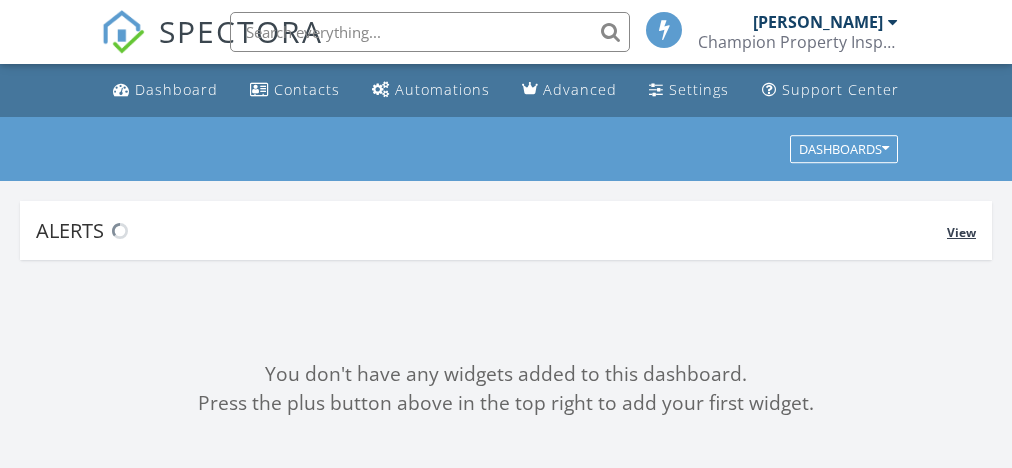 scroll, scrollTop: 0, scrollLeft: 0, axis: both 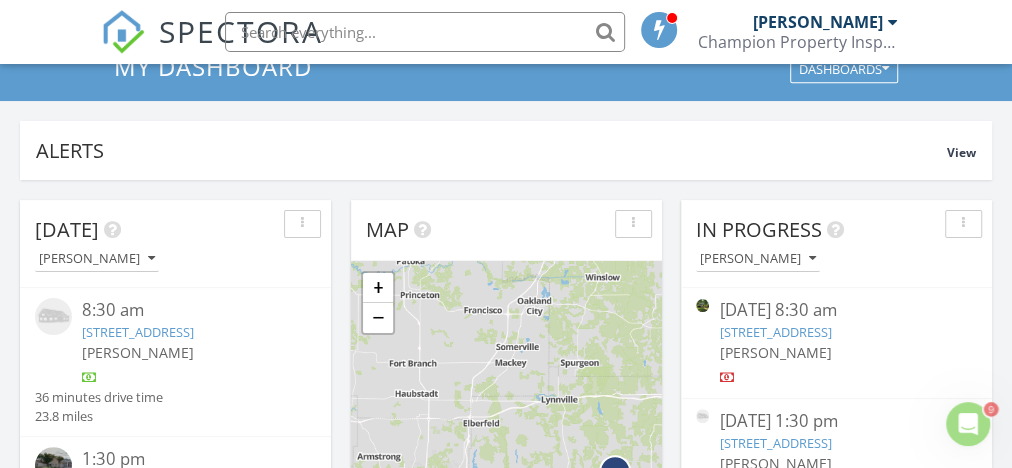 click on "9323 W County Road 100 N, Richland, IN 47634" at bounding box center [775, 332] 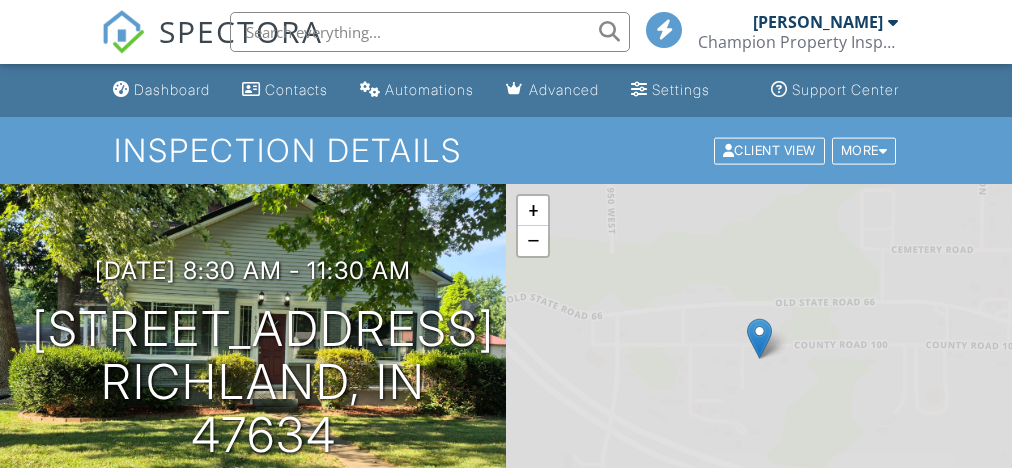 scroll, scrollTop: 0, scrollLeft: 0, axis: both 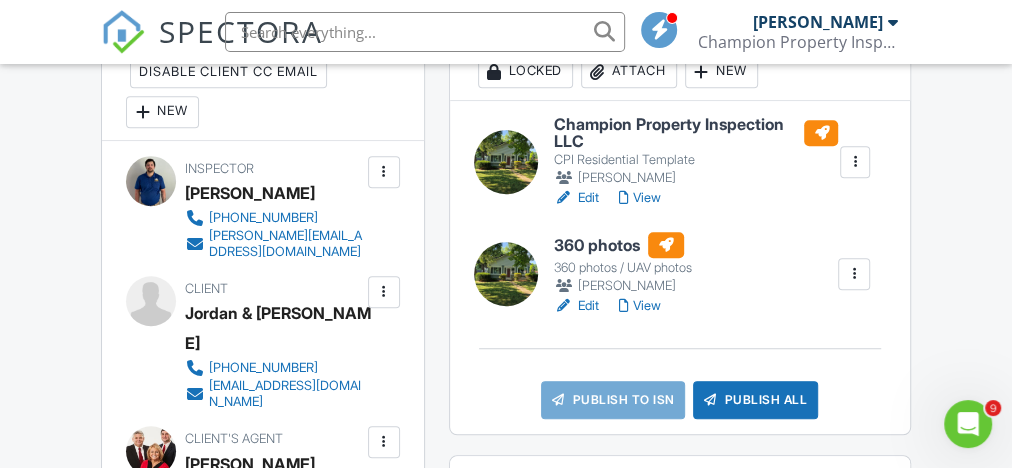 click on "Edit" at bounding box center [576, 306] 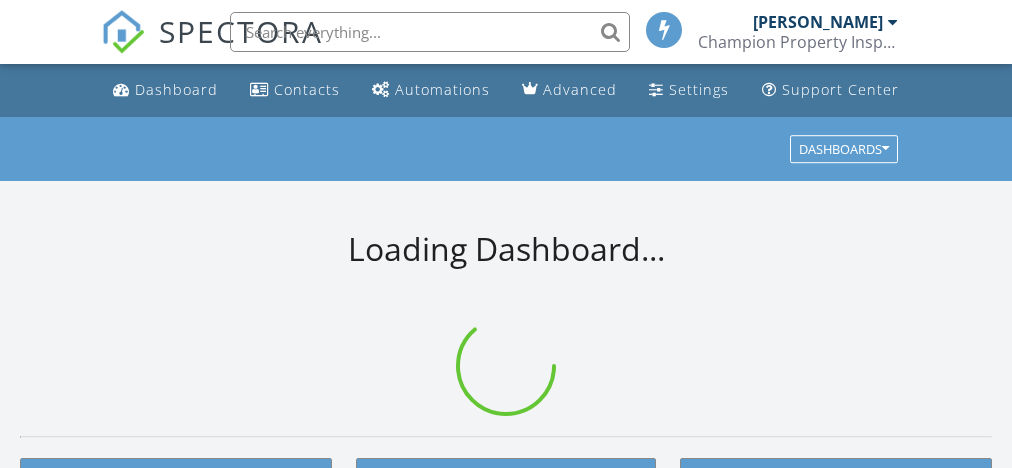 scroll, scrollTop: 0, scrollLeft: 0, axis: both 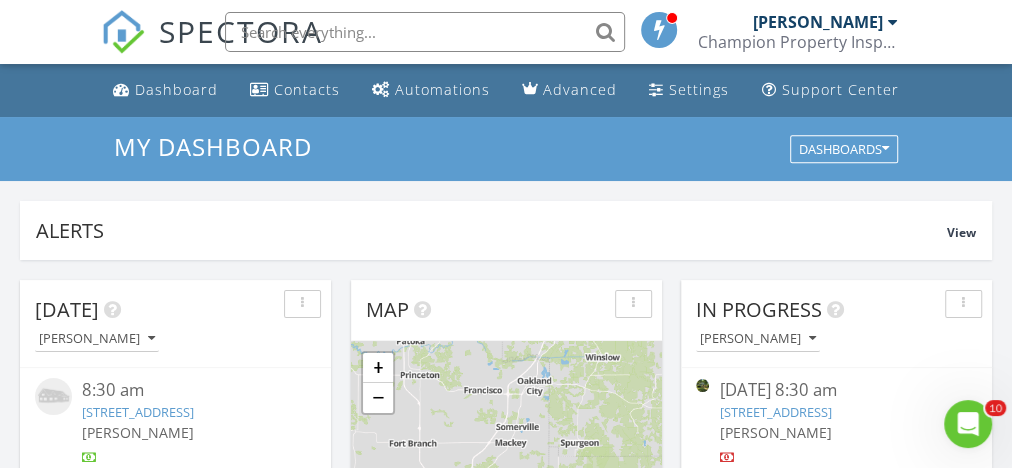 click on "[STREET_ADDRESS]" at bounding box center (836, 412) 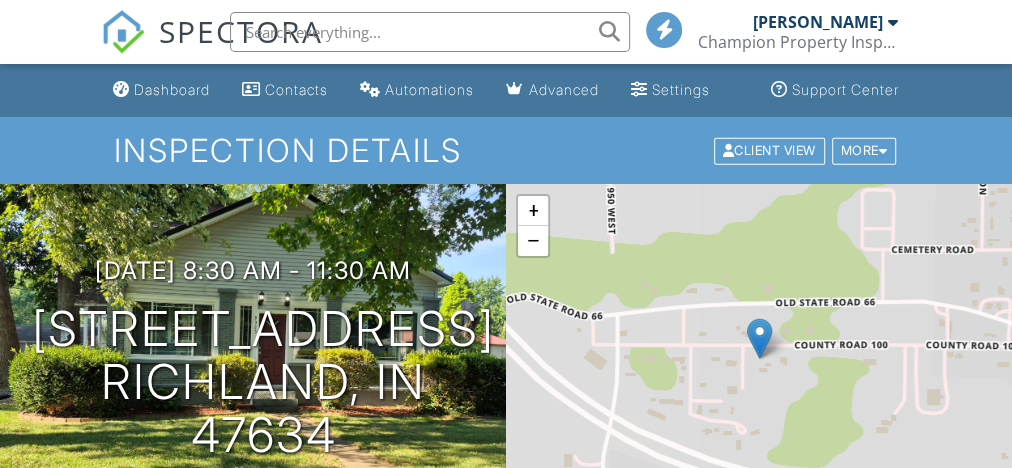 scroll, scrollTop: 720, scrollLeft: 0, axis: vertical 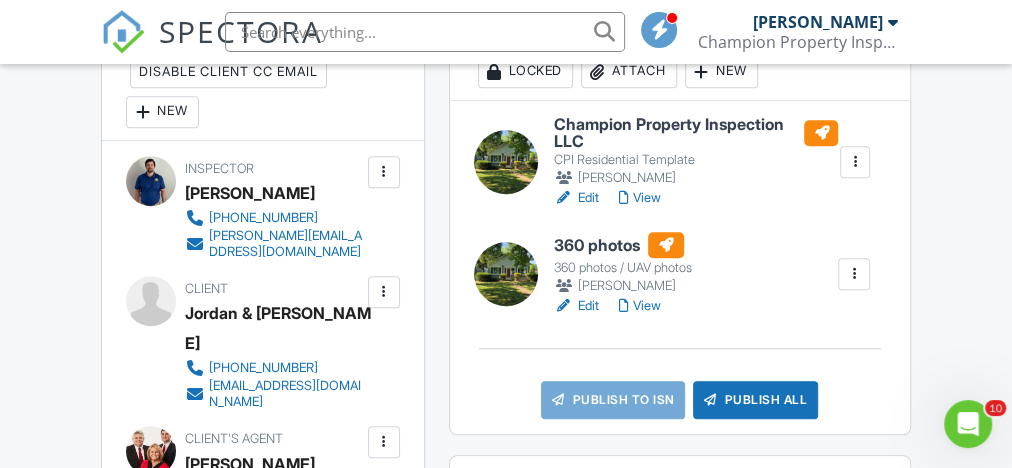 click on "Edit" at bounding box center [576, 198] 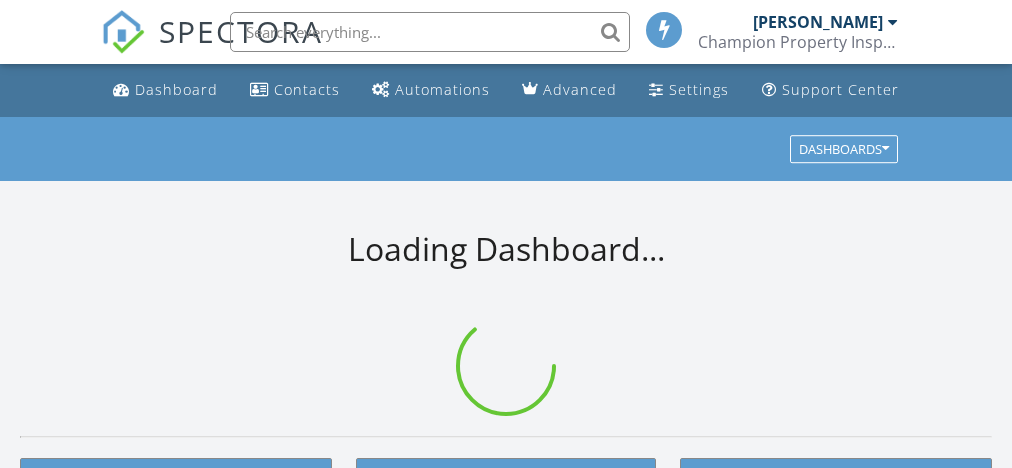 scroll, scrollTop: 0, scrollLeft: 0, axis: both 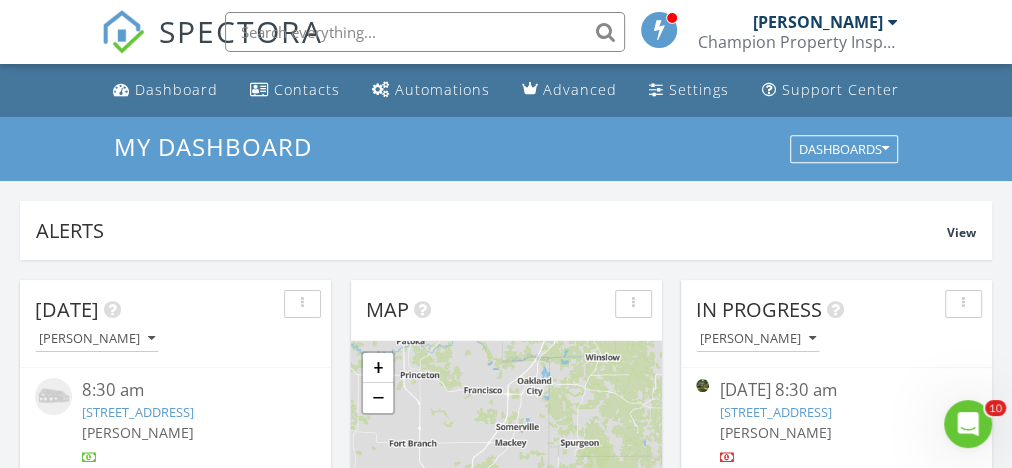 click on "[STREET_ADDRESS]" at bounding box center (775, 412) 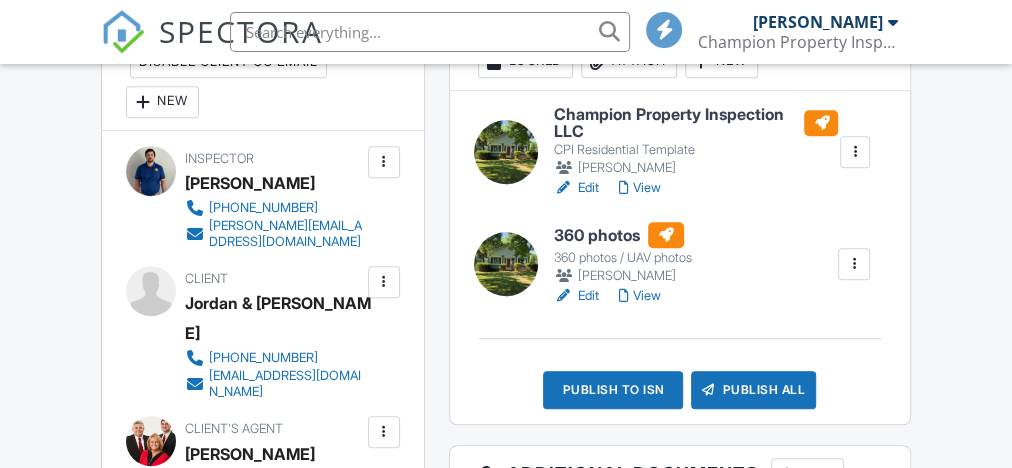 scroll, scrollTop: 640, scrollLeft: 0, axis: vertical 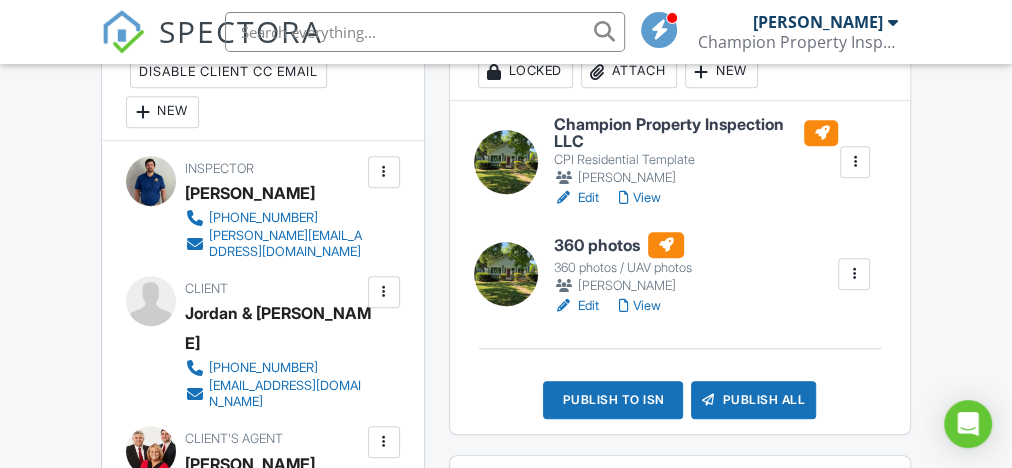 click on "New" at bounding box center (721, 72) 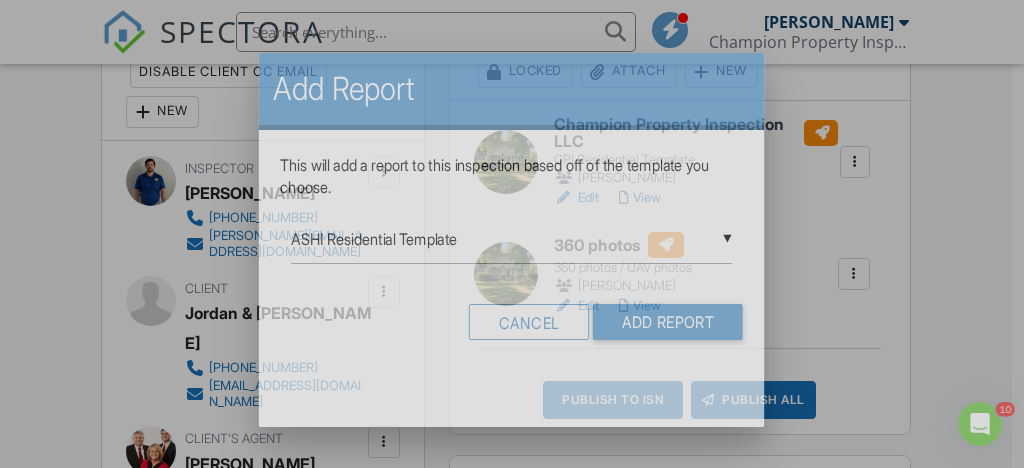 scroll, scrollTop: 0, scrollLeft: 0, axis: both 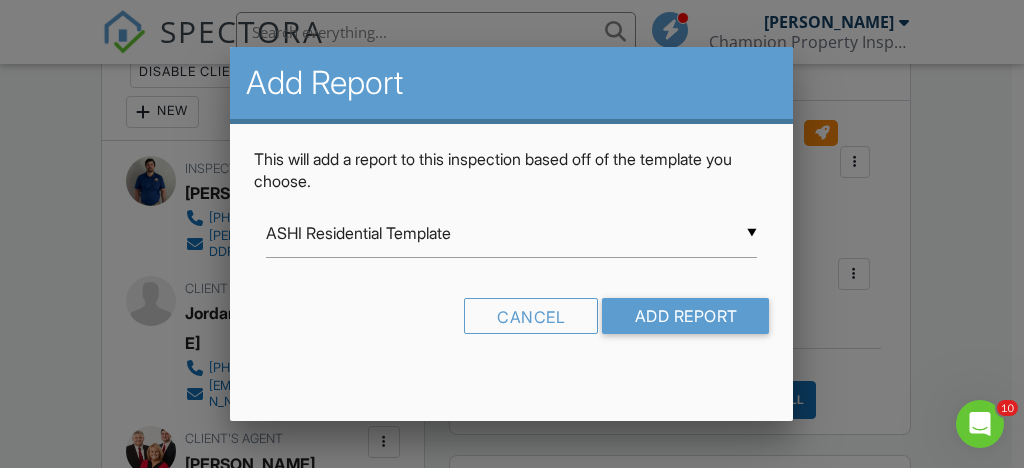 click on "▼ ASHI Residential Template ASHI Residential Template Ben Gromicko's Template for Home Inspections InterNACHI Commercial Template to copy from InterNACHI Residential  Room-by-Room Residential Template Mold Inspection 360 photos / UAV photos ADA Title III  CCPIA Template from Certified Commercial Property Inspectors Association Champion Commercial  CPI Pre-Drywall Template  CPI Residential Template CPI Residential Template - Copy FOR NOAH TO PRACTICE ON HomeGauge Import (copy from) InterNACHI Narrative Library 2.1: Residential  from Kenton Shepard Irrigation Inspection CPI Irrigation Inspection original do not over write Noah Revised Commercial Template (Original) INL Commercial Narrative Library (Update) from Kenton Shepard Pre-Drywall Inspection from another company (SAFETY COPY) INL Commercial Master for Spectora  from Kenton Shepard WDI Report Noah Schnur WDI Report Owen WDI Report Stephen ASHI Residential Template
Ben Gromicko's Template for Home Inspections
InterNACHI Residential" at bounding box center (511, 233) 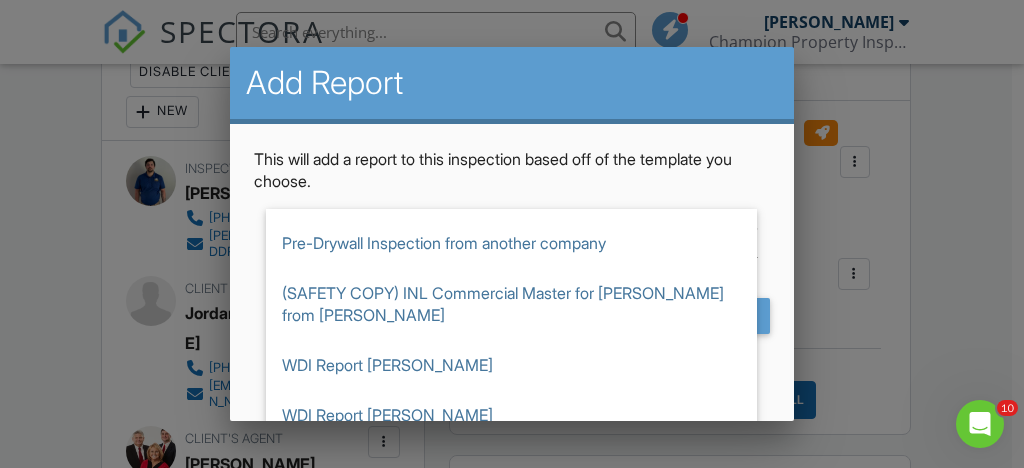 scroll, scrollTop: 1050, scrollLeft: 0, axis: vertical 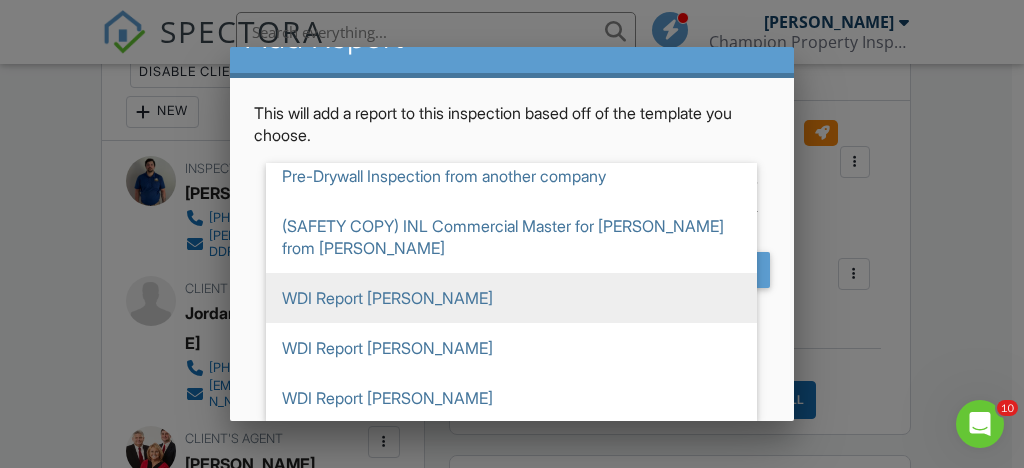 click on "WDI Report Noah Schnur" at bounding box center [511, 298] 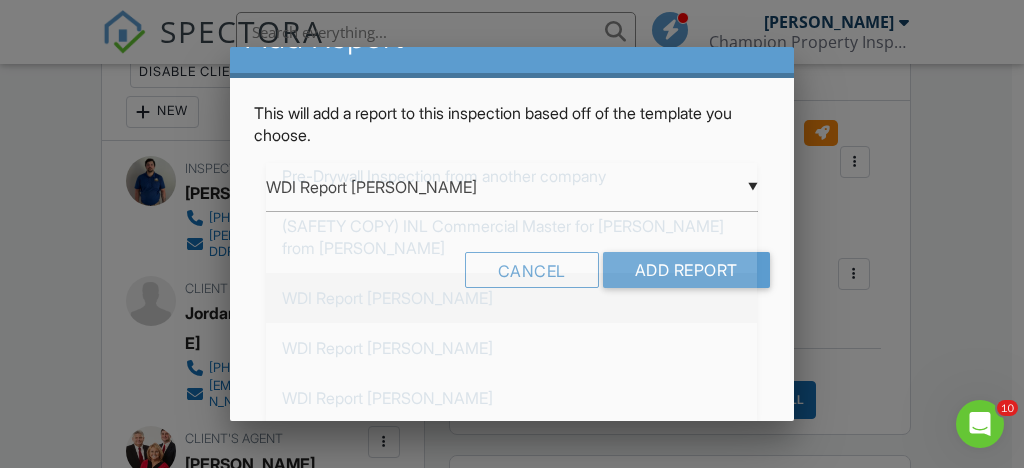 scroll, scrollTop: 0, scrollLeft: 0, axis: both 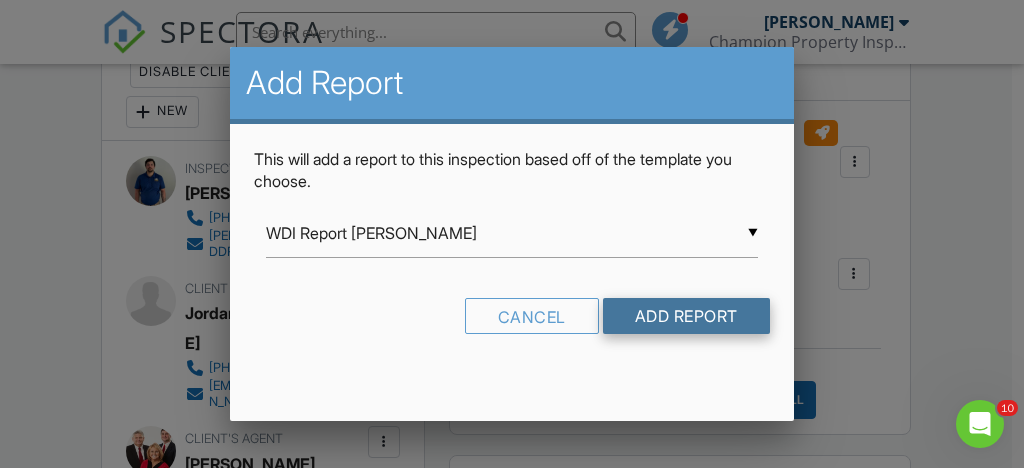 click on "Add Report" at bounding box center (686, 316) 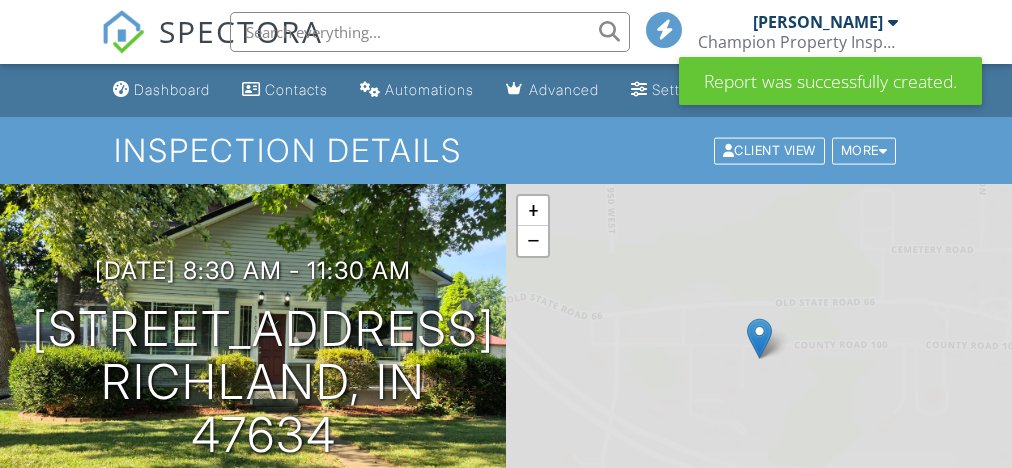 scroll, scrollTop: 0, scrollLeft: 0, axis: both 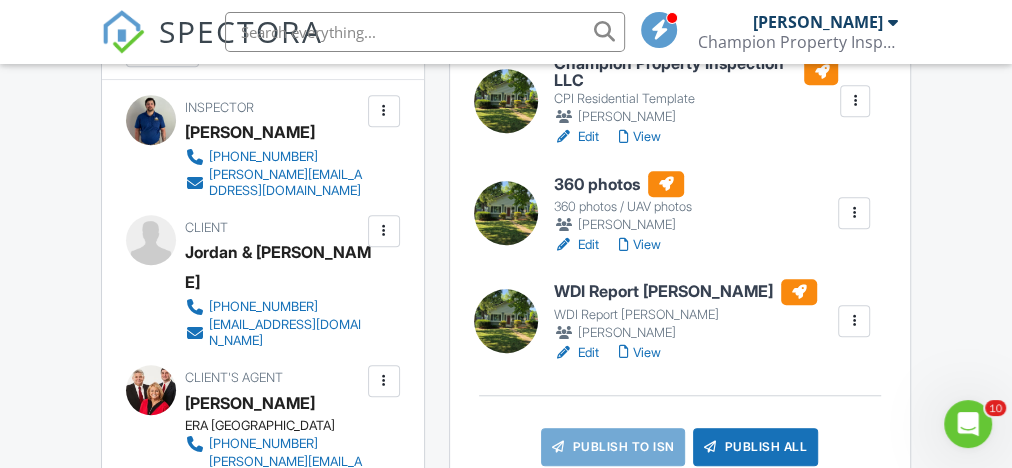 click on "Edit" at bounding box center [576, 353] 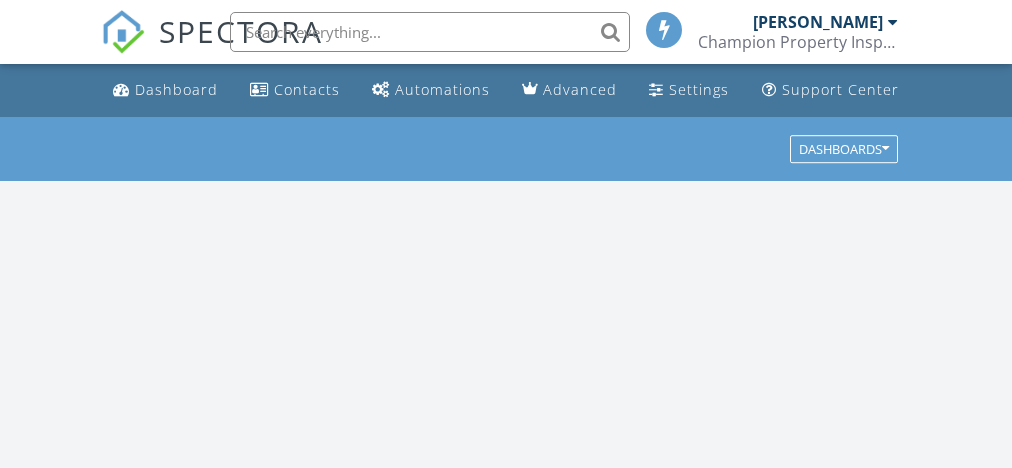 scroll, scrollTop: 0, scrollLeft: 0, axis: both 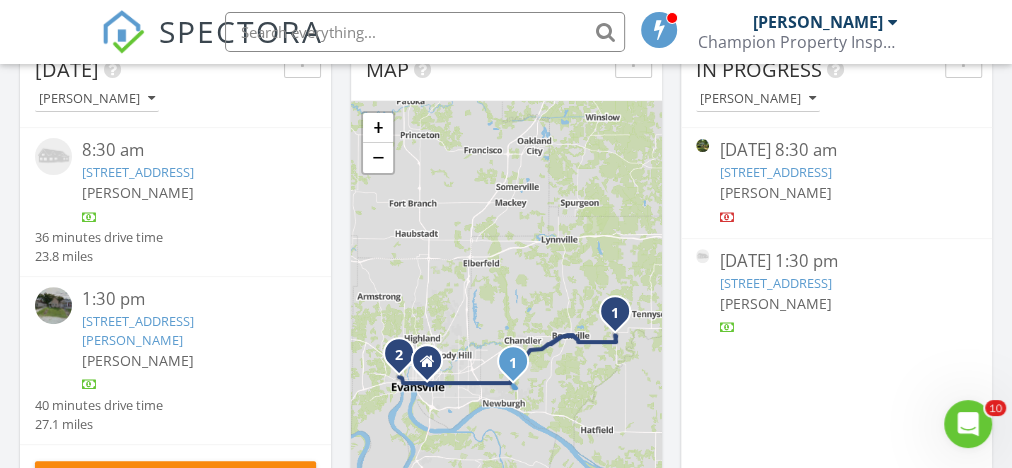 click on "[STREET_ADDRESS]" at bounding box center (775, 283) 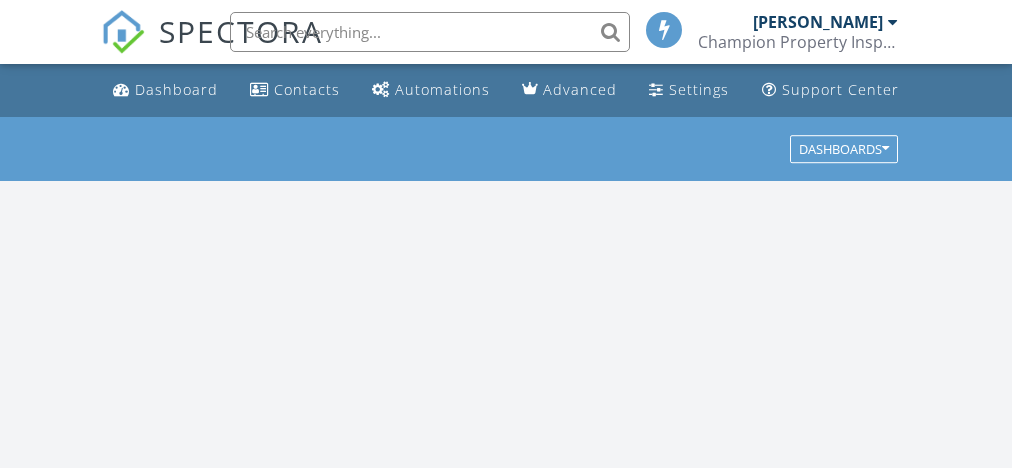 scroll, scrollTop: 0, scrollLeft: 0, axis: both 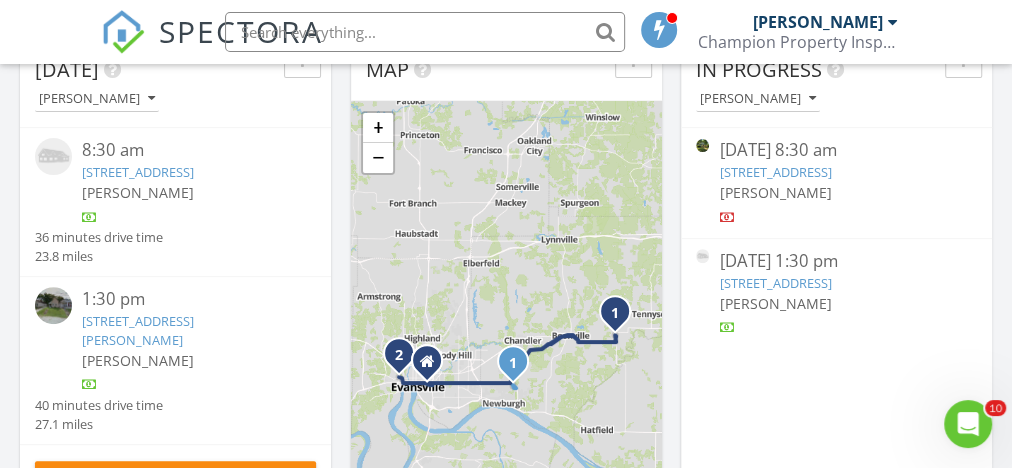 click on "[STREET_ADDRESS]" at bounding box center [775, 172] 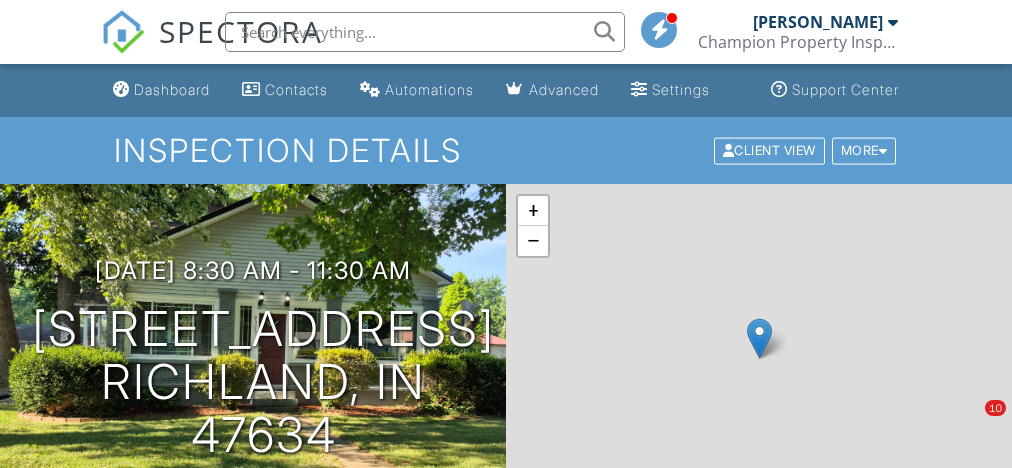 scroll, scrollTop: 0, scrollLeft: 0, axis: both 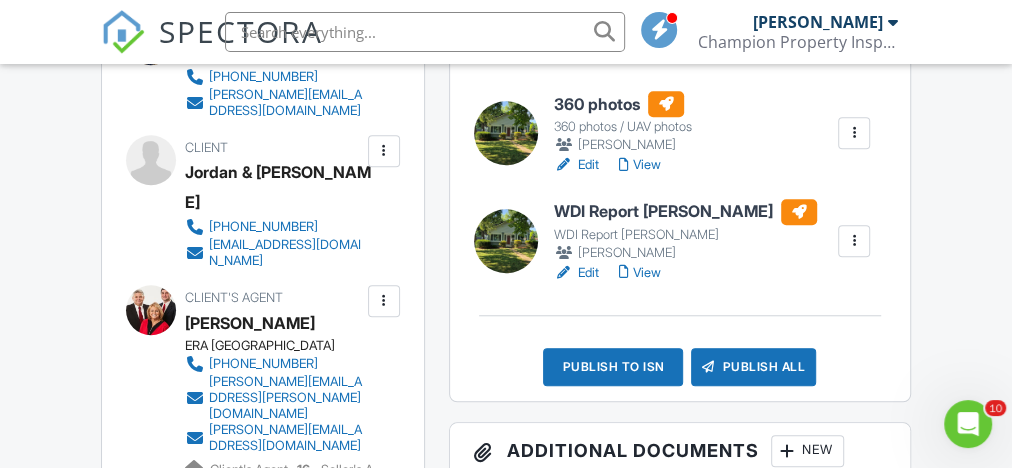 click on "Publish to ISN" at bounding box center [613, 367] 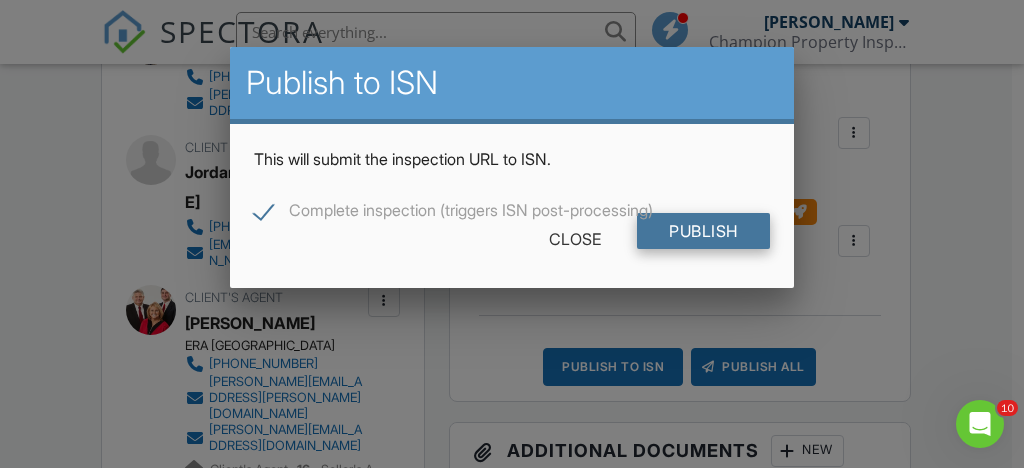 click on "Publish" at bounding box center (703, 231) 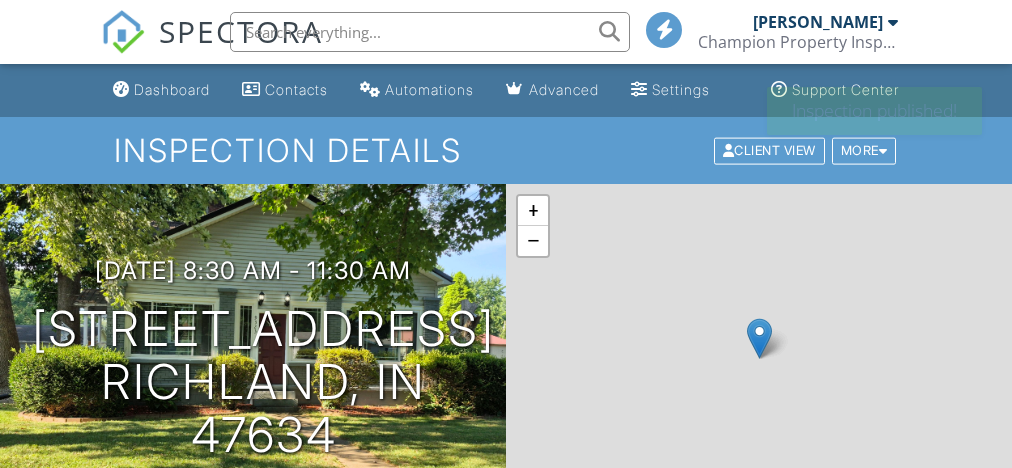 scroll, scrollTop: 0, scrollLeft: 0, axis: both 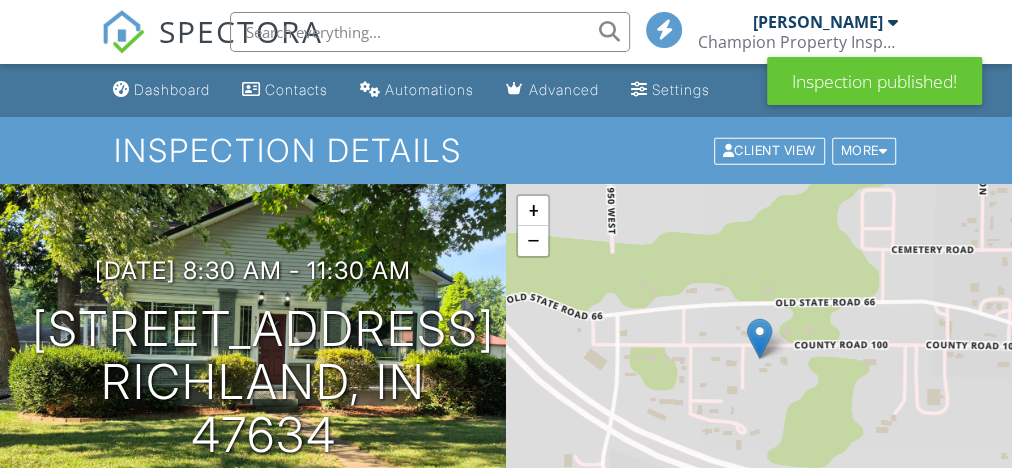 click on "Dashboard" at bounding box center (172, 89) 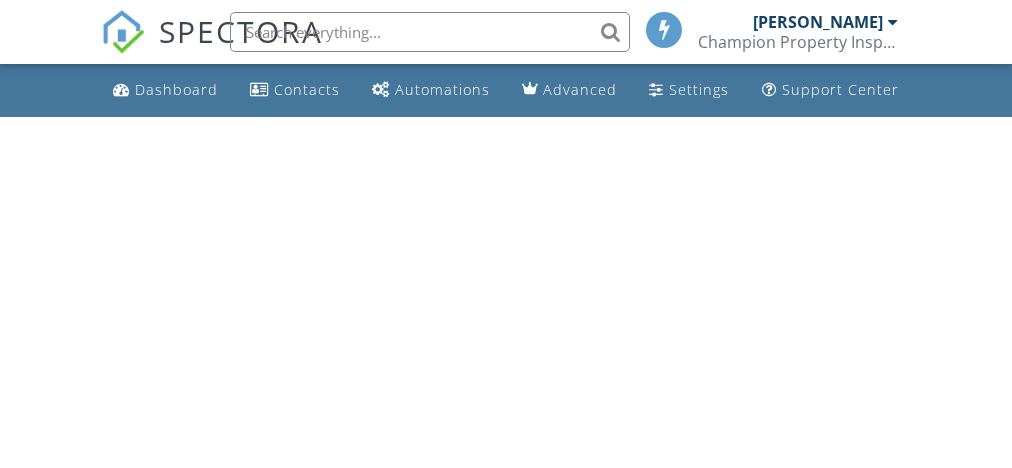 scroll, scrollTop: 0, scrollLeft: 0, axis: both 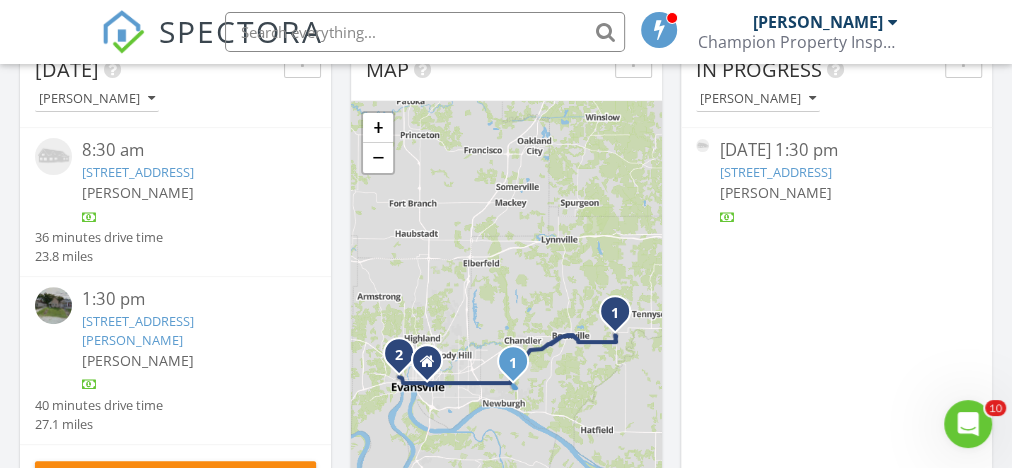 click on "219 W Cherry St, Oakland City, IN 47660" at bounding box center (775, 172) 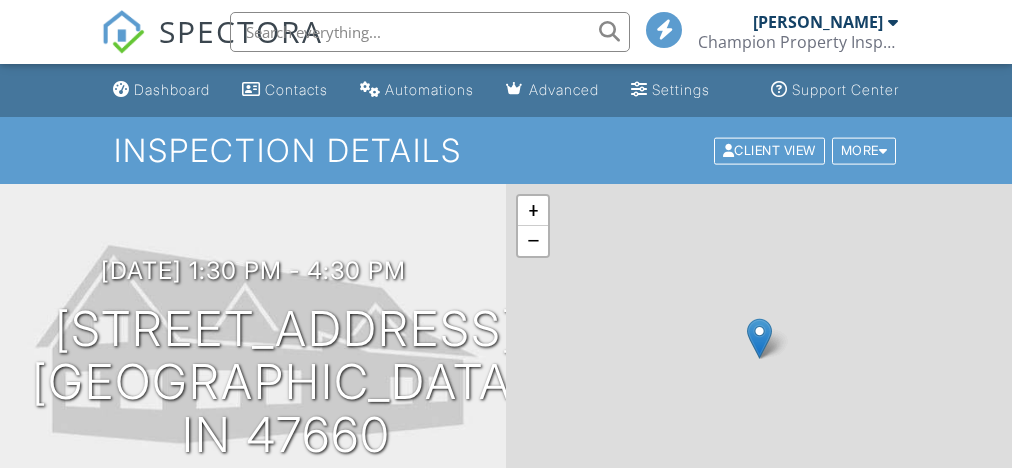 scroll, scrollTop: 0, scrollLeft: 0, axis: both 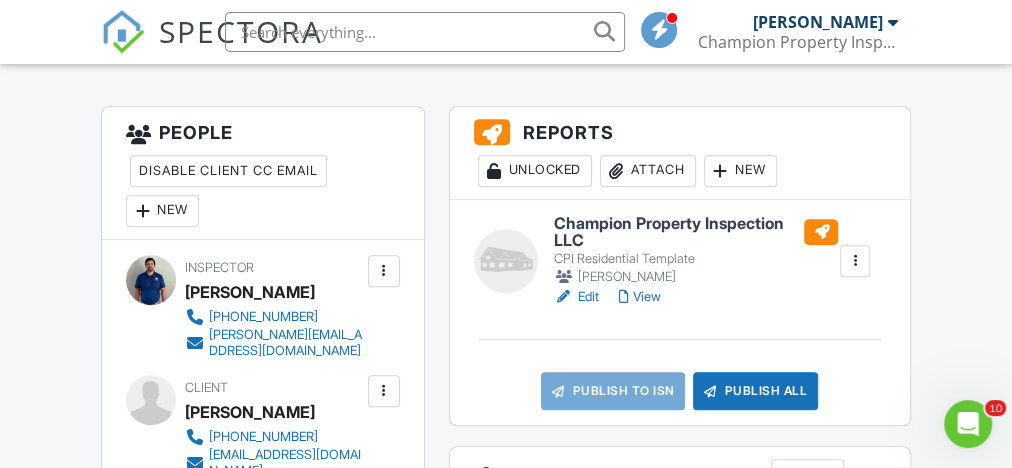 click on "Edit" at bounding box center [576, 297] 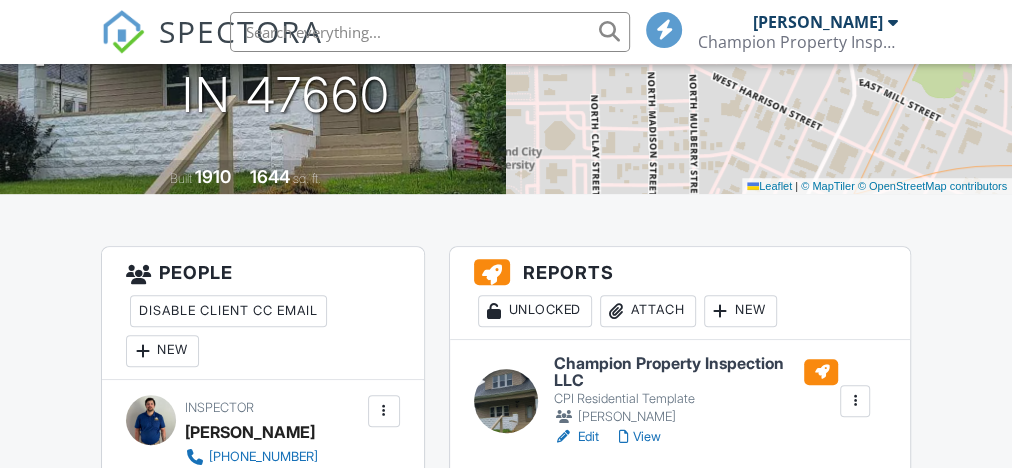 scroll, scrollTop: 580, scrollLeft: 0, axis: vertical 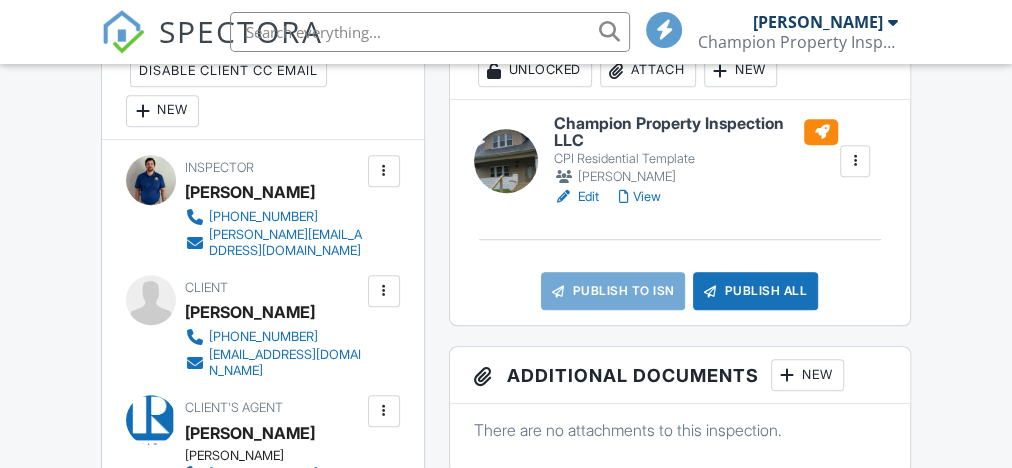click on "Edit" at bounding box center (576, 197) 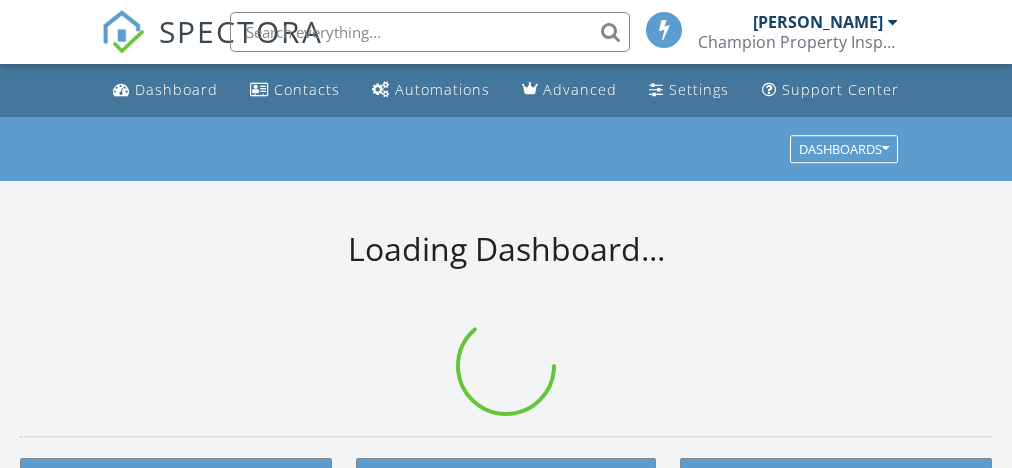 scroll, scrollTop: 0, scrollLeft: 0, axis: both 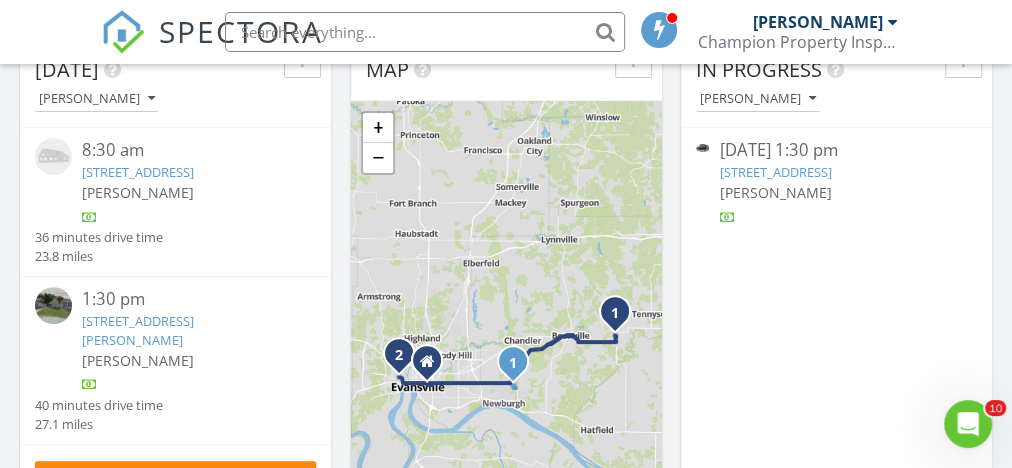 click on "219 W Cherry St, Oakland City, IN 47660" at bounding box center [775, 172] 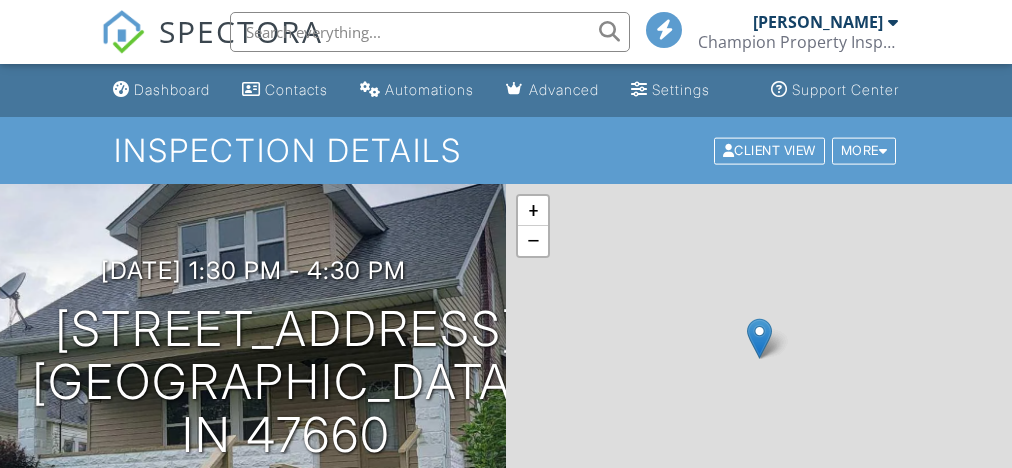 scroll, scrollTop: 660, scrollLeft: 0, axis: vertical 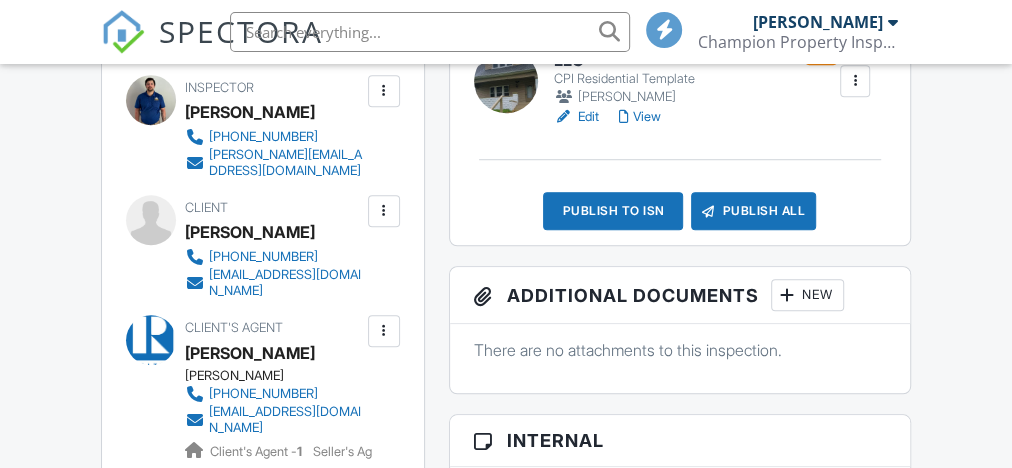 click on "New" at bounding box center (740, -9) 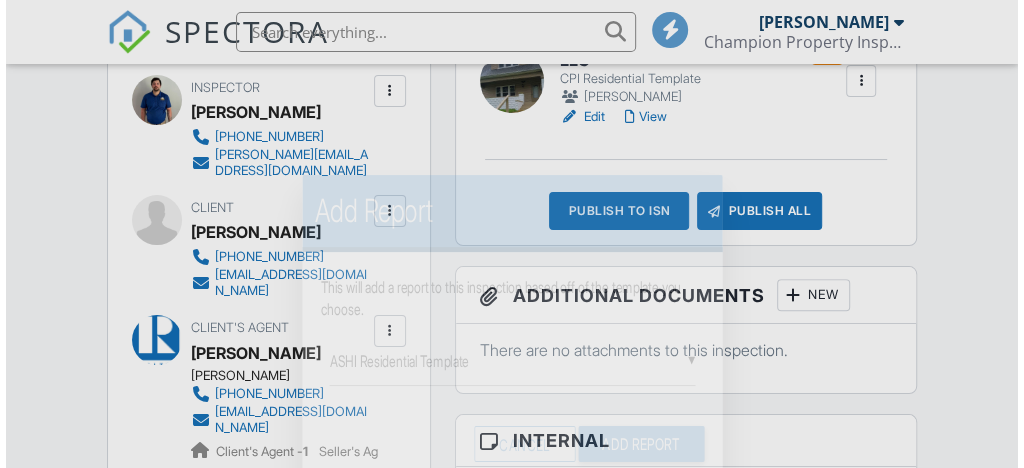 scroll, scrollTop: 420, scrollLeft: 0, axis: vertical 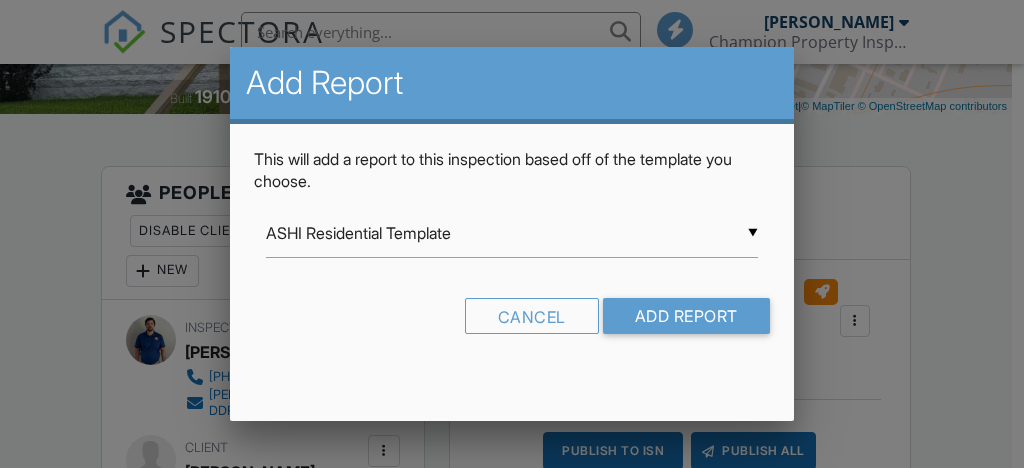 click on "ASHI Residential Template" at bounding box center (511, 233) 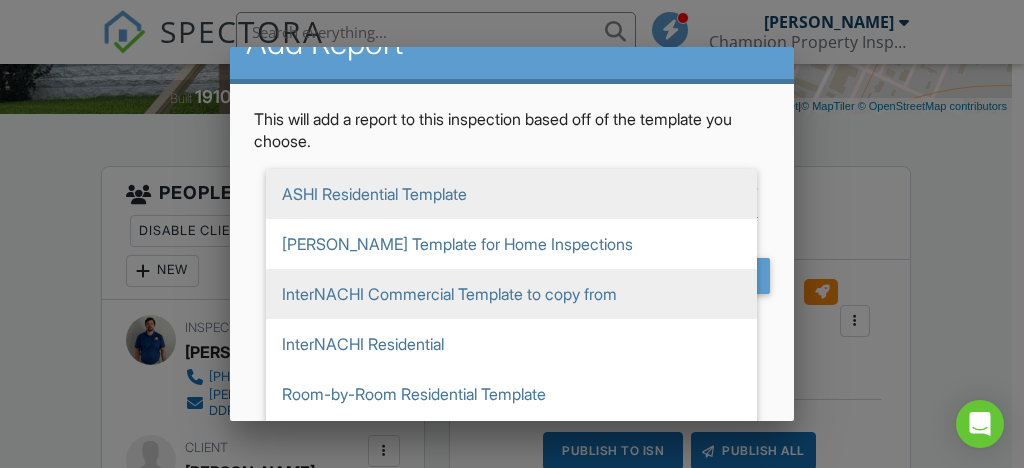 scroll, scrollTop: 46, scrollLeft: 0, axis: vertical 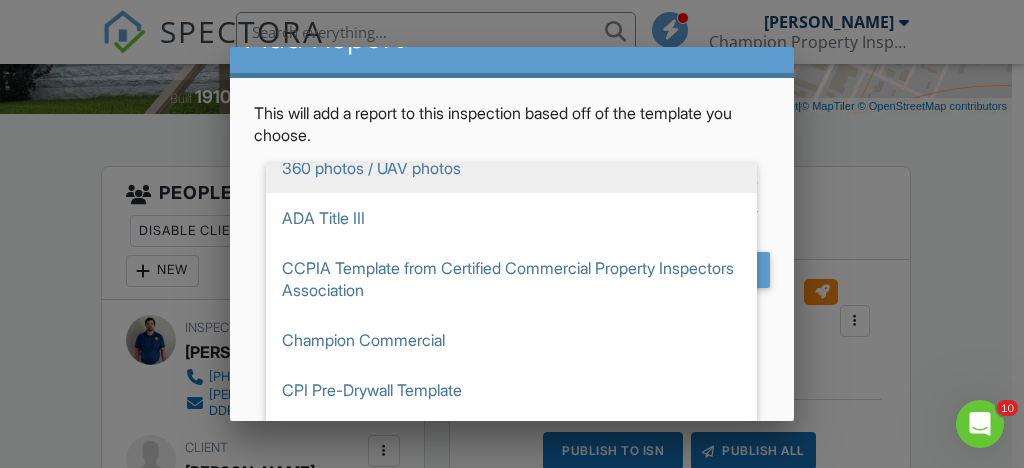 click on "360 photos / UAV photos" at bounding box center (511, 168) 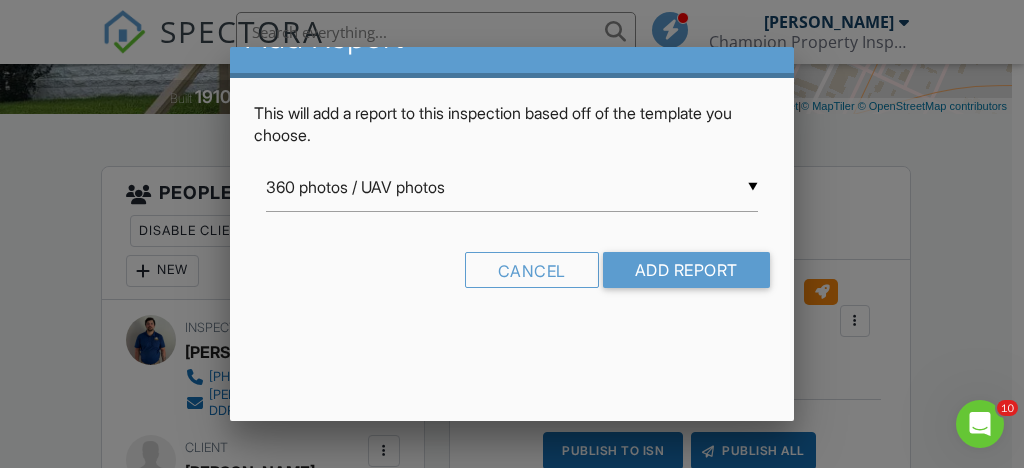 scroll, scrollTop: 0, scrollLeft: 0, axis: both 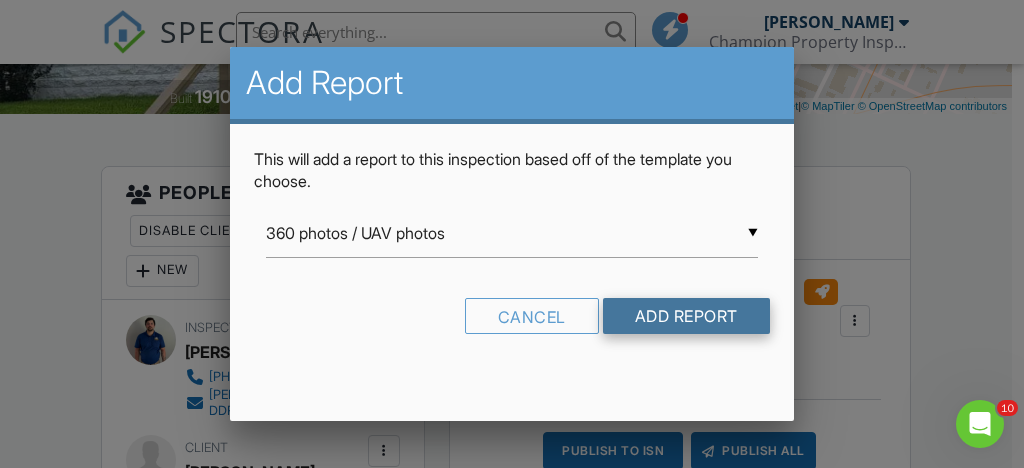 click on "Add Report" at bounding box center [686, 316] 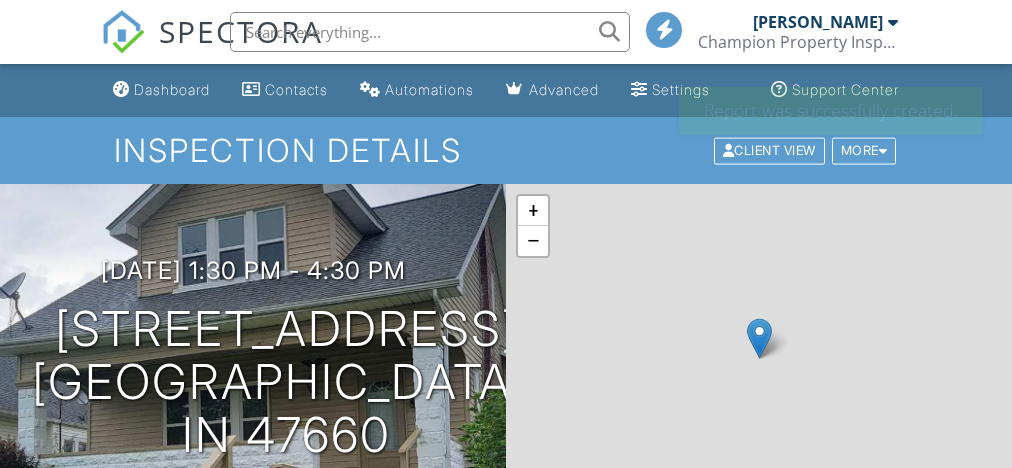 scroll, scrollTop: 0, scrollLeft: 0, axis: both 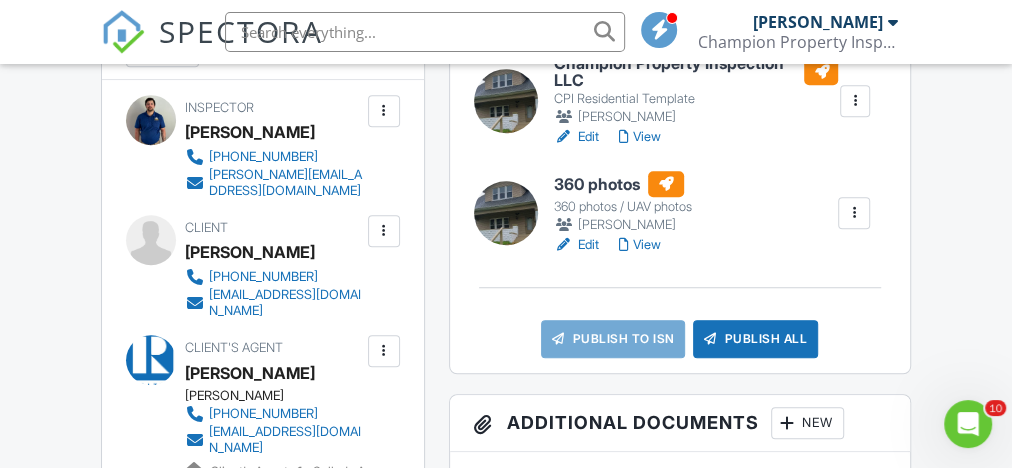 click on "Edit" at bounding box center (576, 245) 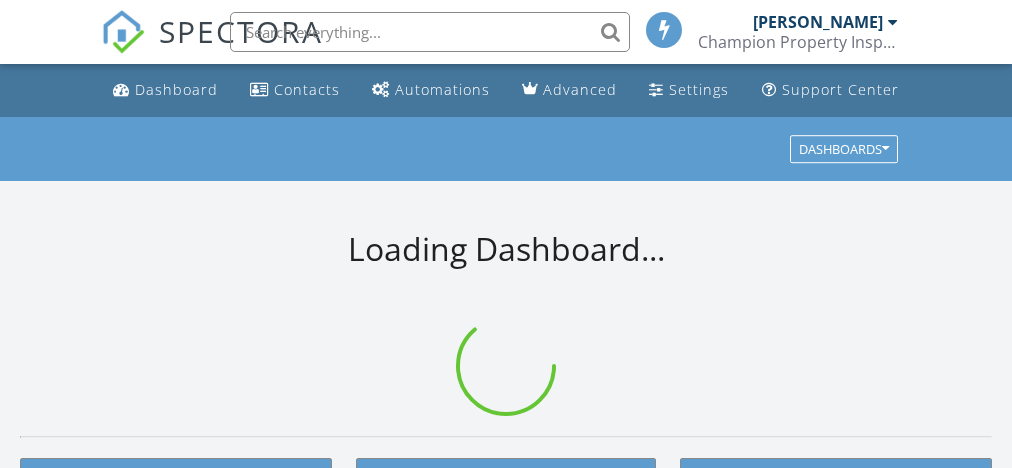 scroll, scrollTop: 0, scrollLeft: 0, axis: both 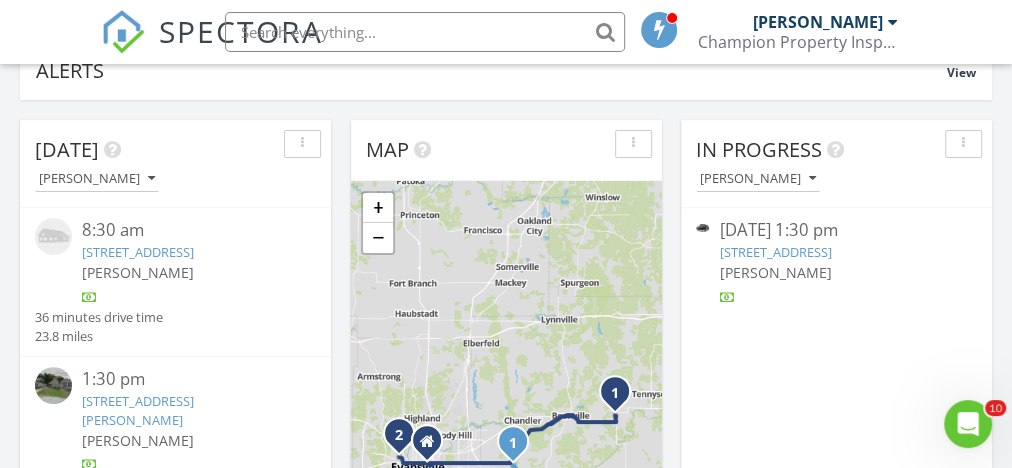 click on "219 W Cherry St, Oakland City, IN 47660" at bounding box center [775, 252] 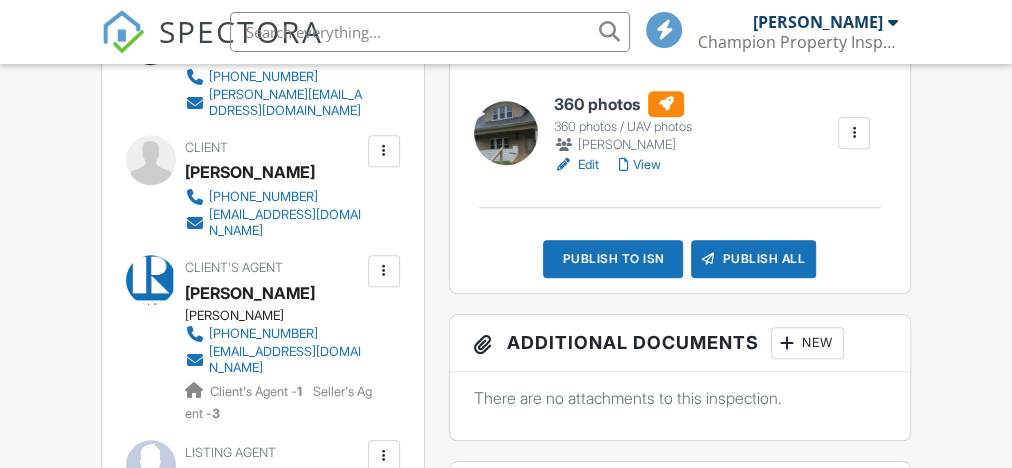 scroll, scrollTop: 720, scrollLeft: 0, axis: vertical 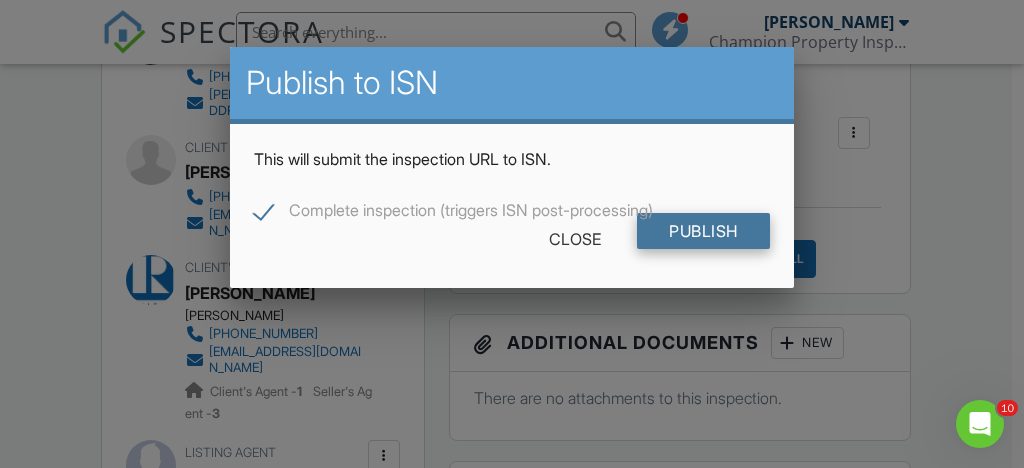 click on "Publish" at bounding box center (703, 231) 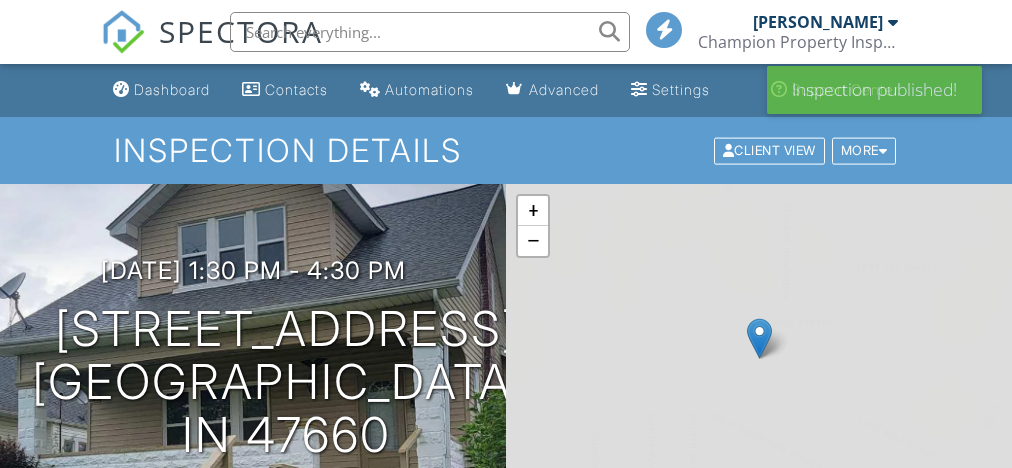 scroll, scrollTop: 0, scrollLeft: 0, axis: both 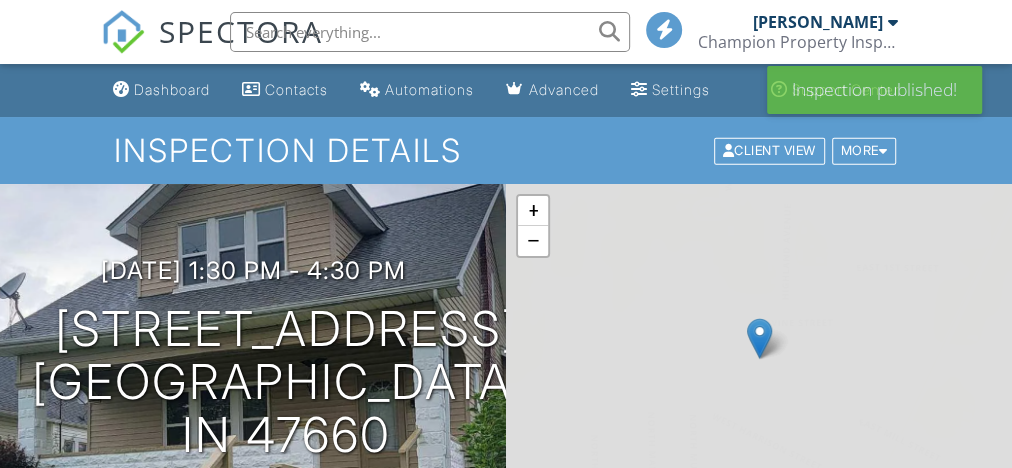 click on "Dashboard" at bounding box center [172, 89] 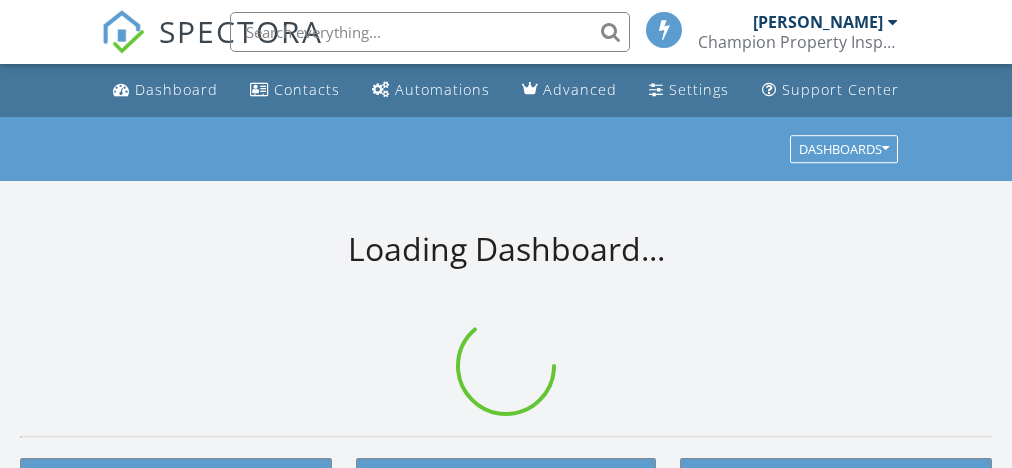 scroll, scrollTop: 0, scrollLeft: 0, axis: both 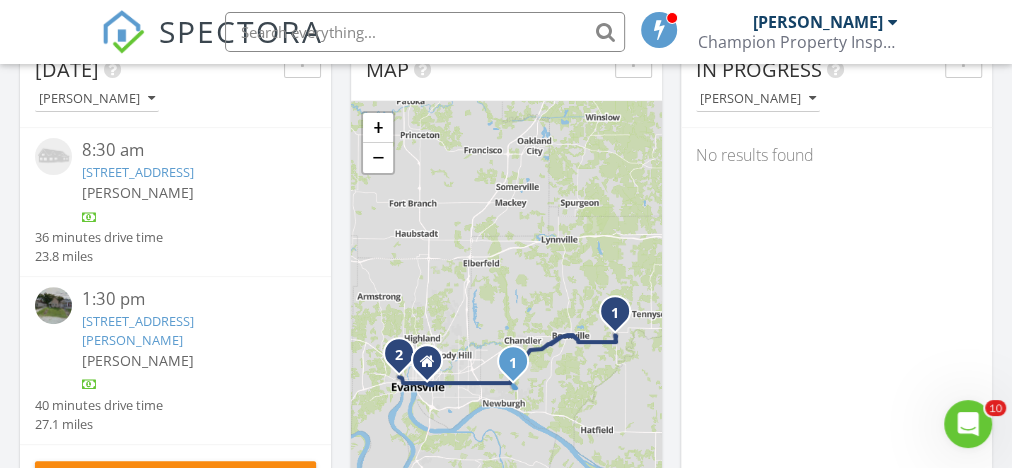 click on "3261 E State Road 62, Boonville, IN 47601" at bounding box center [187, 172] 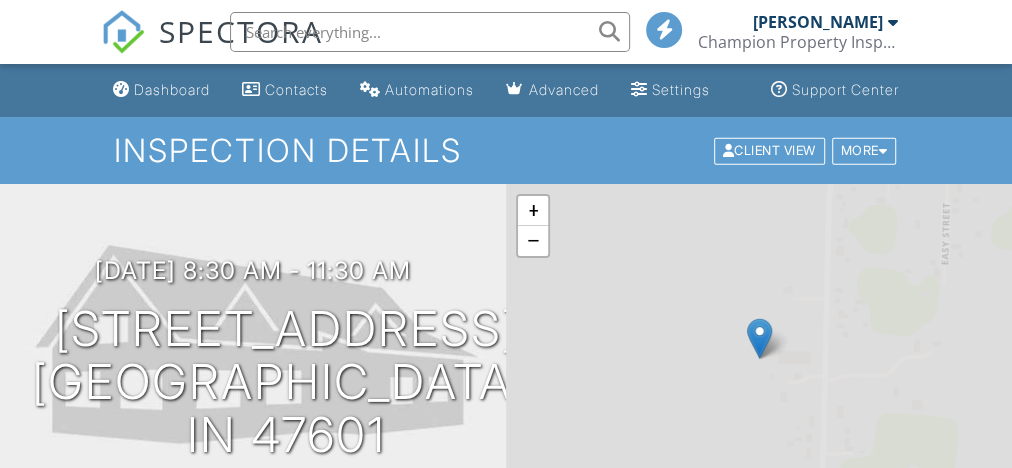 scroll, scrollTop: 240, scrollLeft: 0, axis: vertical 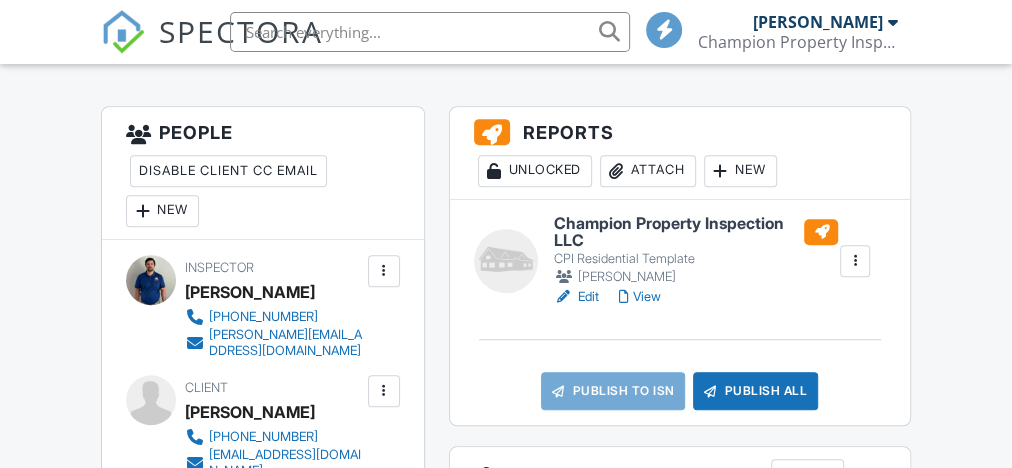 click on "New" at bounding box center (740, 171) 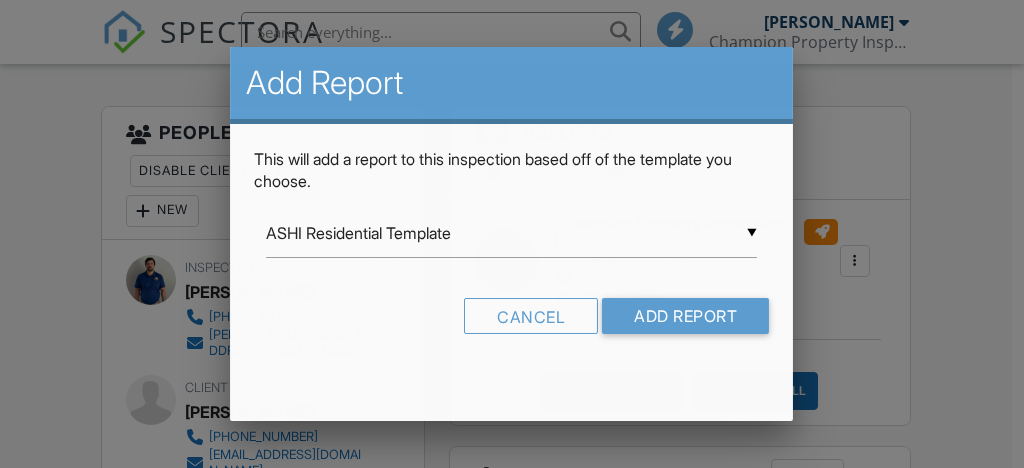 drag, startPoint x: 554, startPoint y: 231, endPoint x: 460, endPoint y: 309, distance: 122.14745 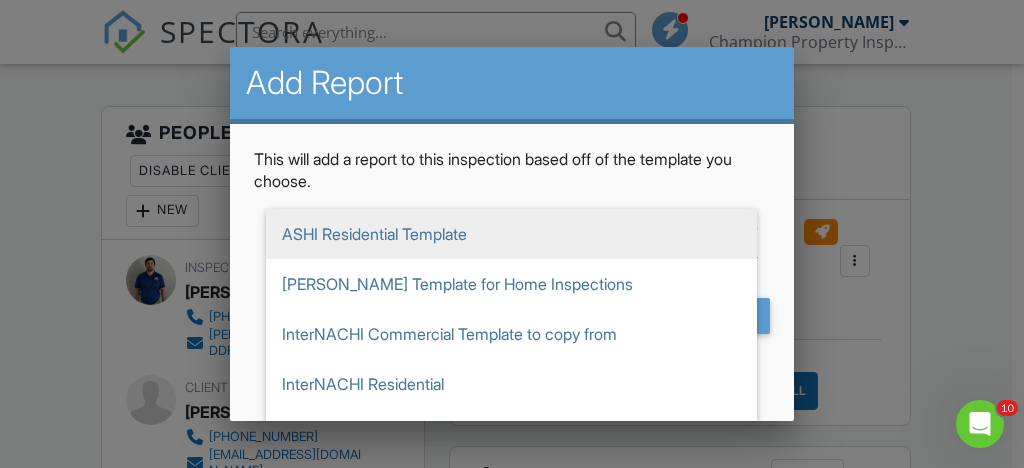 scroll, scrollTop: 0, scrollLeft: 0, axis: both 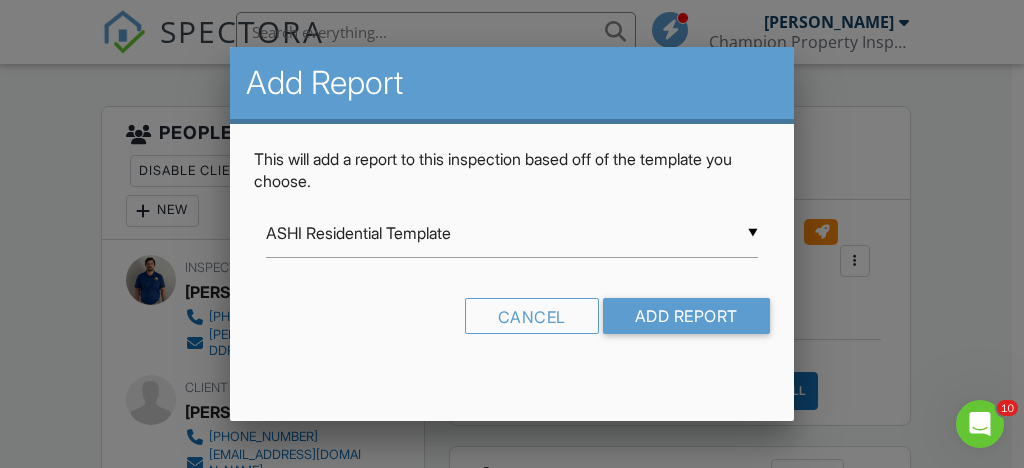 click on "▼ ASHI Residential Template ASHI Residential Template Ben Gromicko's Template for Home Inspections InterNACHI Commercial Template to copy from InterNACHI Residential  Room-by-Room Residential Template Mold Inspection 360 photos / UAV photos ADA Title III  CCPIA Template from Certified Commercial Property Inspectors Association Champion Commercial  CPI Pre-Drywall Template  CPI Residential Template CPI Residential Template - Copy FOR NOAH TO PRACTICE ON HomeGauge Import (copy from) InterNACHI Narrative Library 2.1: Residential  from Kenton Shepard Irrigation Inspection CPI Irrigation Inspection original do not over write Noah Revised Commercial Template (Original) INL Commercial Narrative Library (Update) from Kenton Shepard Pre-Drywall Inspection from another company (SAFETY COPY) INL Commercial Master for Spectora  from Kenton Shepard WDI Report Noah Schnur WDI Report Owen WDI Report Stephen ASHI Residential Template
Ben Gromicko's Template for Home Inspections
InterNACHI Residential" at bounding box center (511, 233) 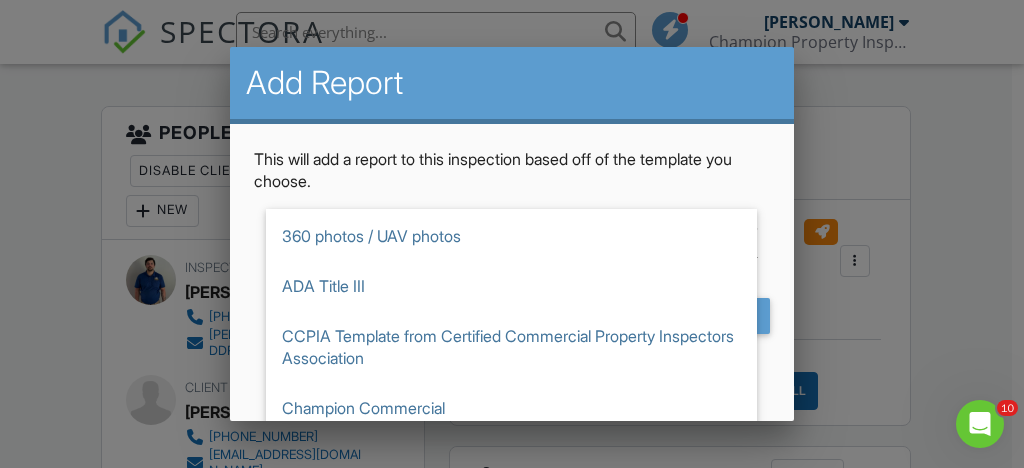 scroll, scrollTop: 240, scrollLeft: 0, axis: vertical 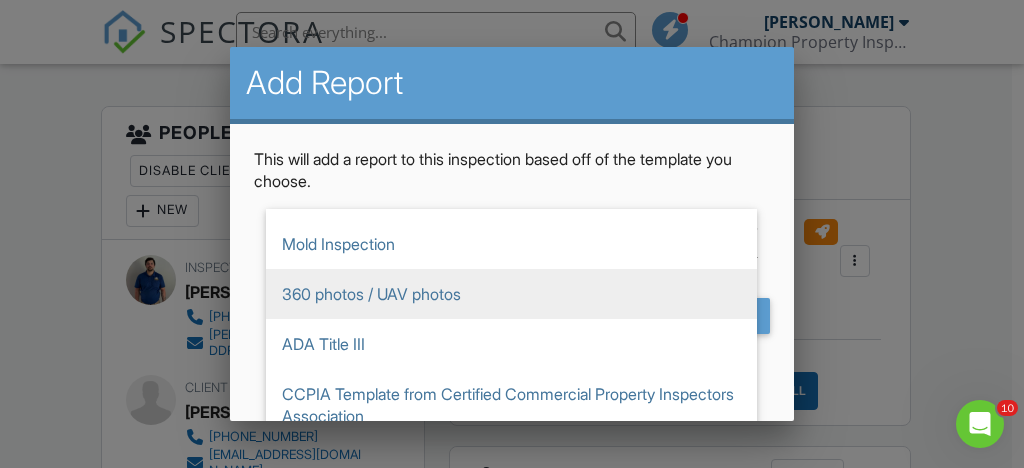 click on "360 photos / UAV photos" at bounding box center [511, 294] 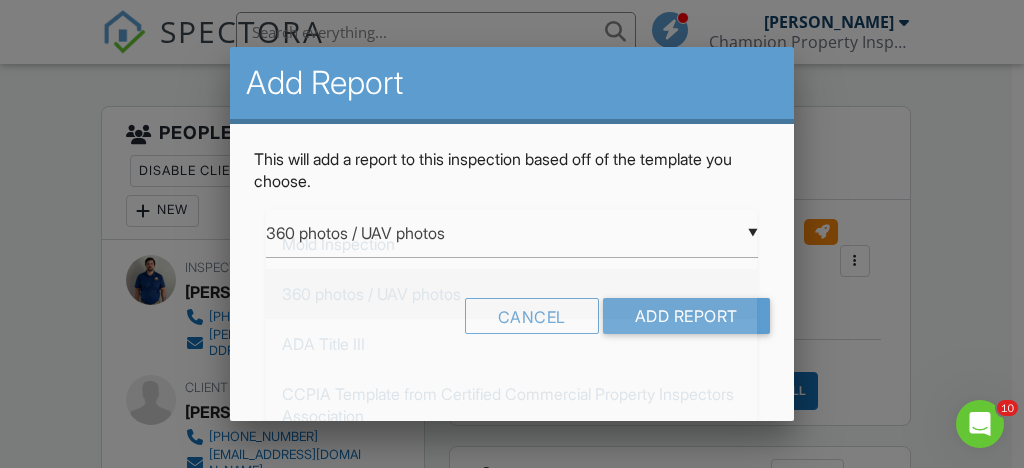 scroll, scrollTop: 0, scrollLeft: 0, axis: both 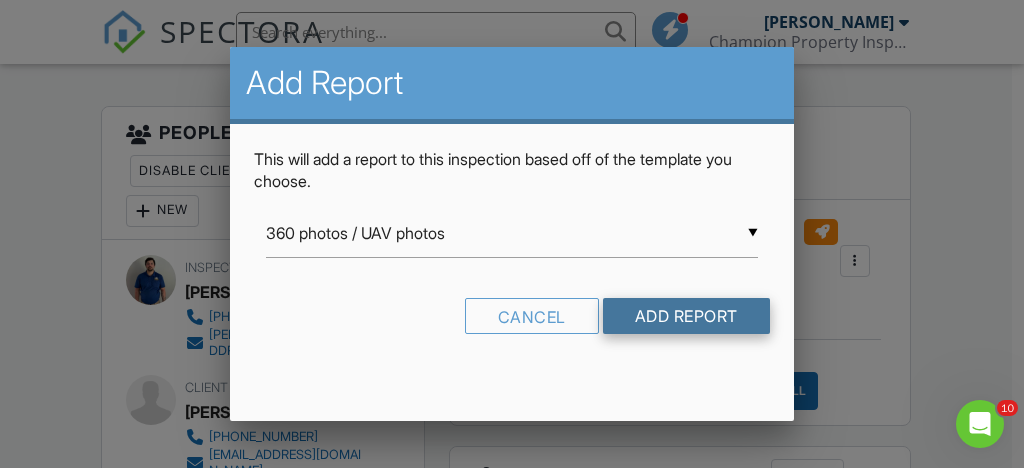 click on "Add Report" at bounding box center (686, 316) 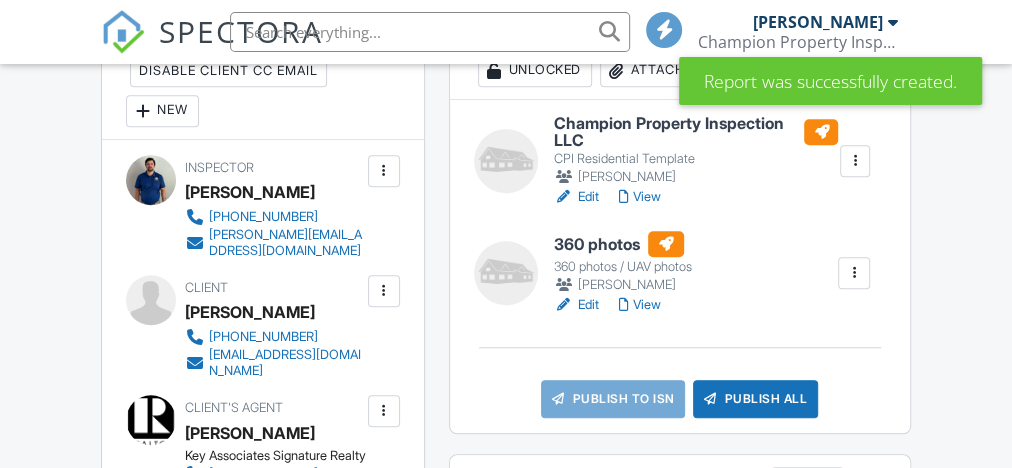 scroll, scrollTop: 500, scrollLeft: 0, axis: vertical 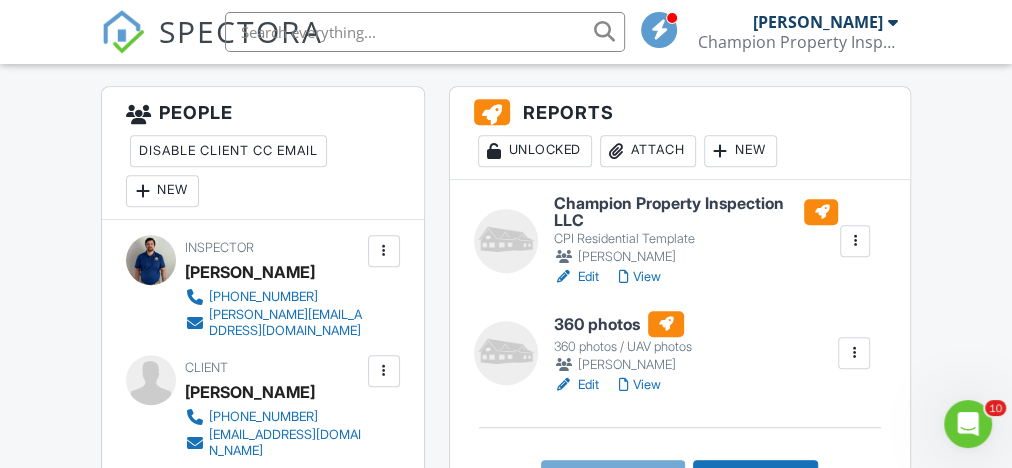click on "Edit" at bounding box center [576, 277] 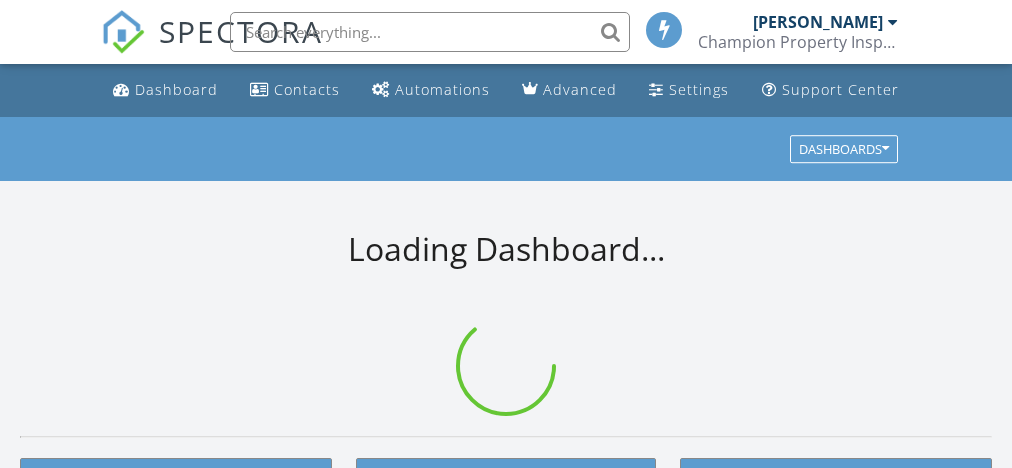 scroll, scrollTop: 0, scrollLeft: 0, axis: both 